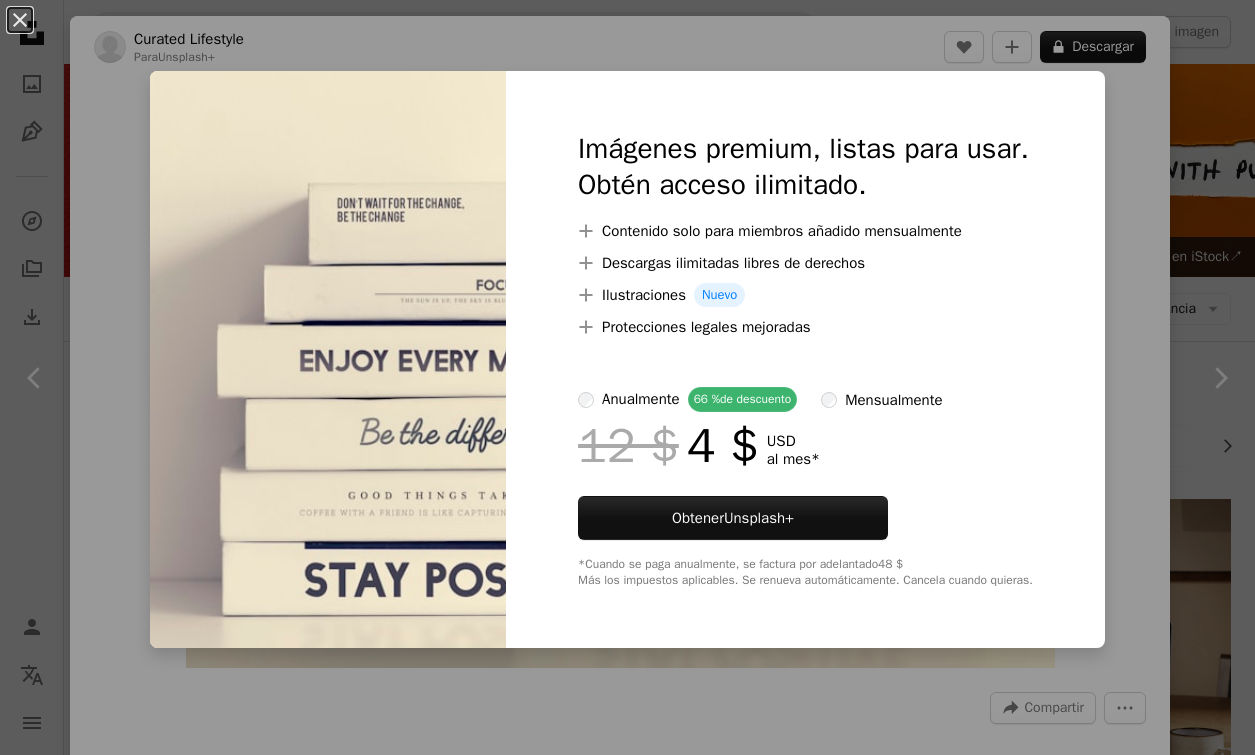 scroll, scrollTop: 4503, scrollLeft: 0, axis: vertical 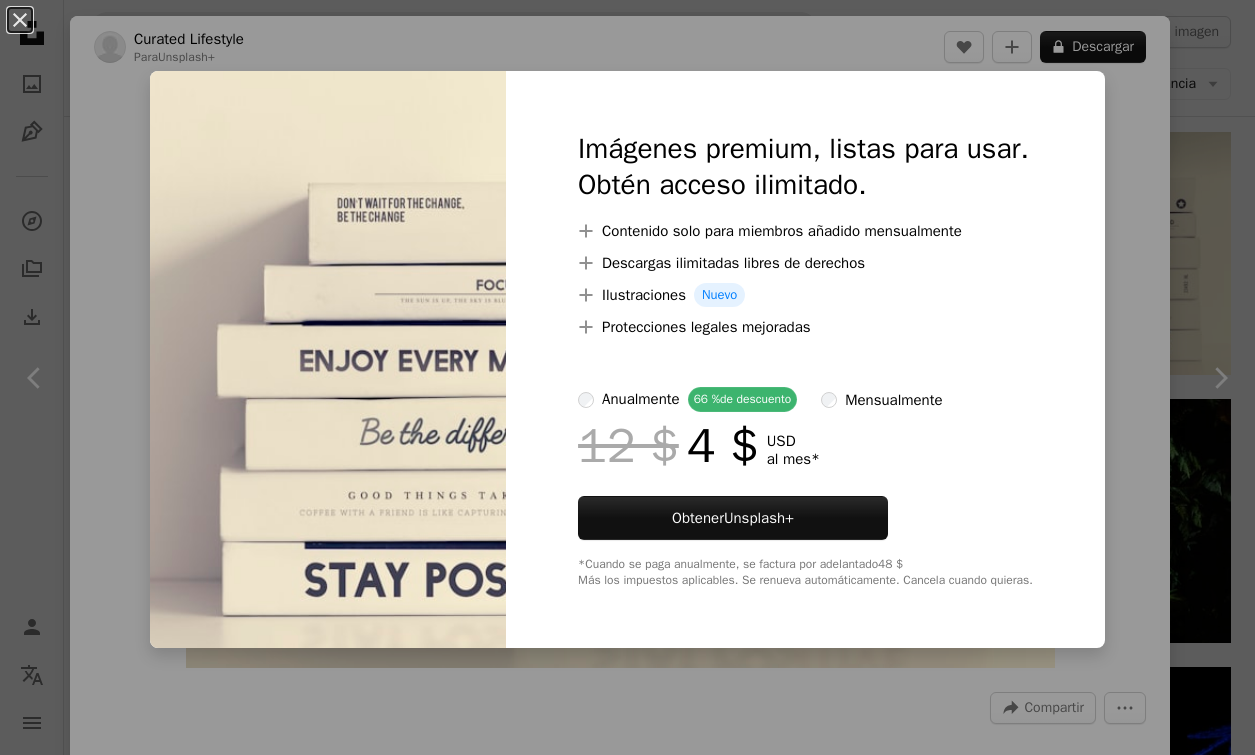 click on "An X shape Imágenes premium, listas para usar. Obtén acceso ilimitado. A plus sign Contenido solo para miembros añadido mensualmente A plus sign Descargas ilimitadas libres de derechos A plus sign Ilustraciones  Nuevo A plus sign Protecciones legales mejoradas anualmente 66 %  de descuento mensualmente 12 $   4 $ USD al mes * Obtener  Unsplash+ *Cuando se paga anualmente, se factura por adelantado  48 $ Más los impuestos aplicables. Se renueva automáticamente. Cancela cuando quieras." at bounding box center [627, 377] 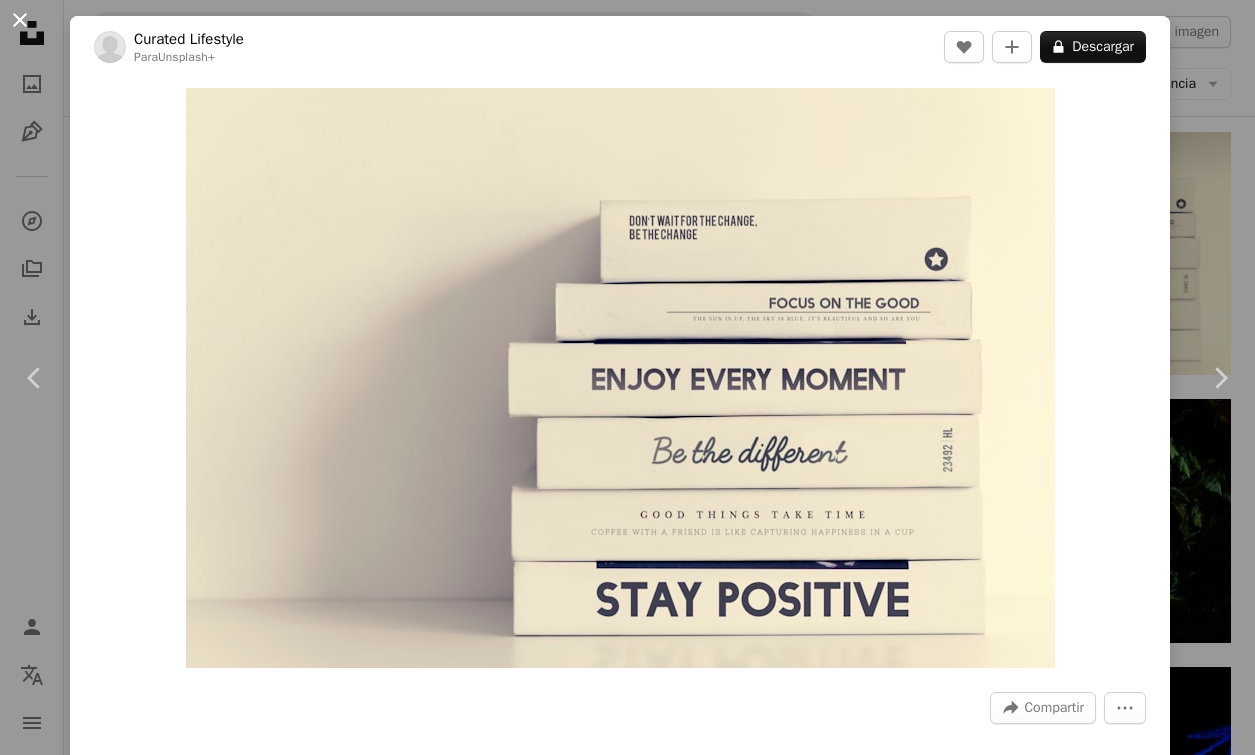 click on "An X shape" at bounding box center [20, 20] 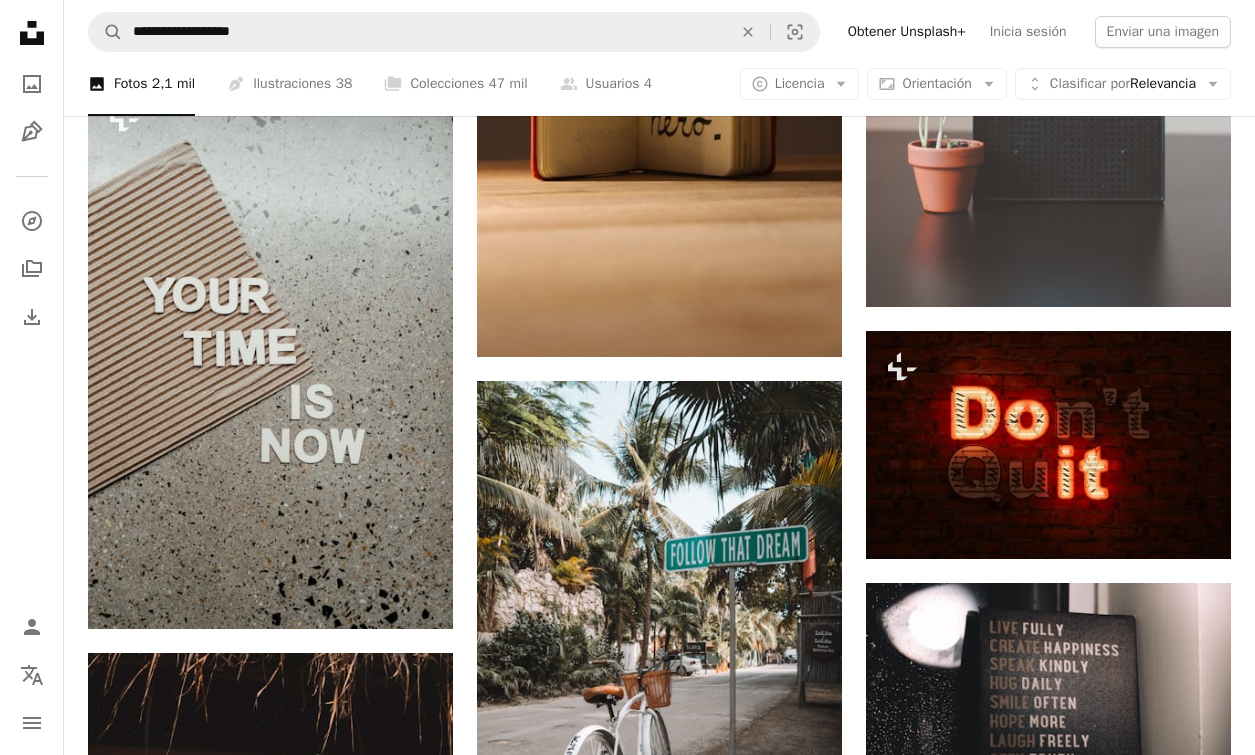 scroll, scrollTop: 2273, scrollLeft: 0, axis: vertical 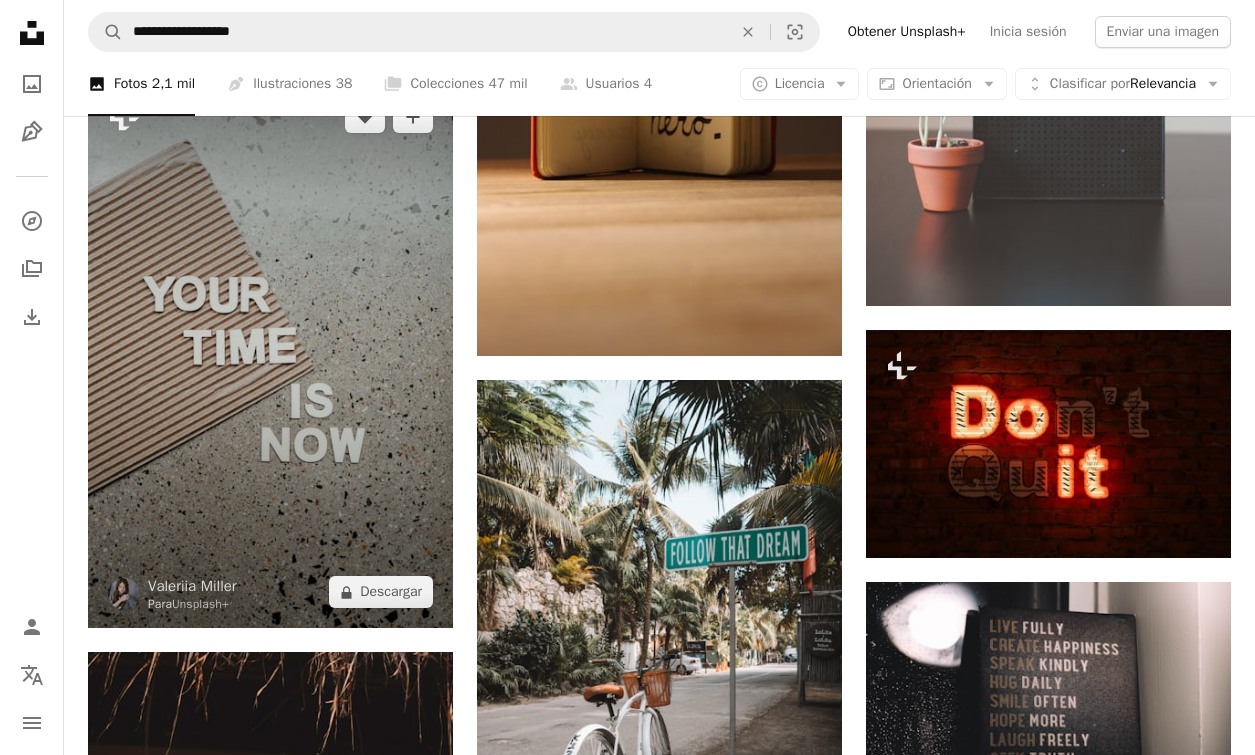 click at bounding box center (270, 355) 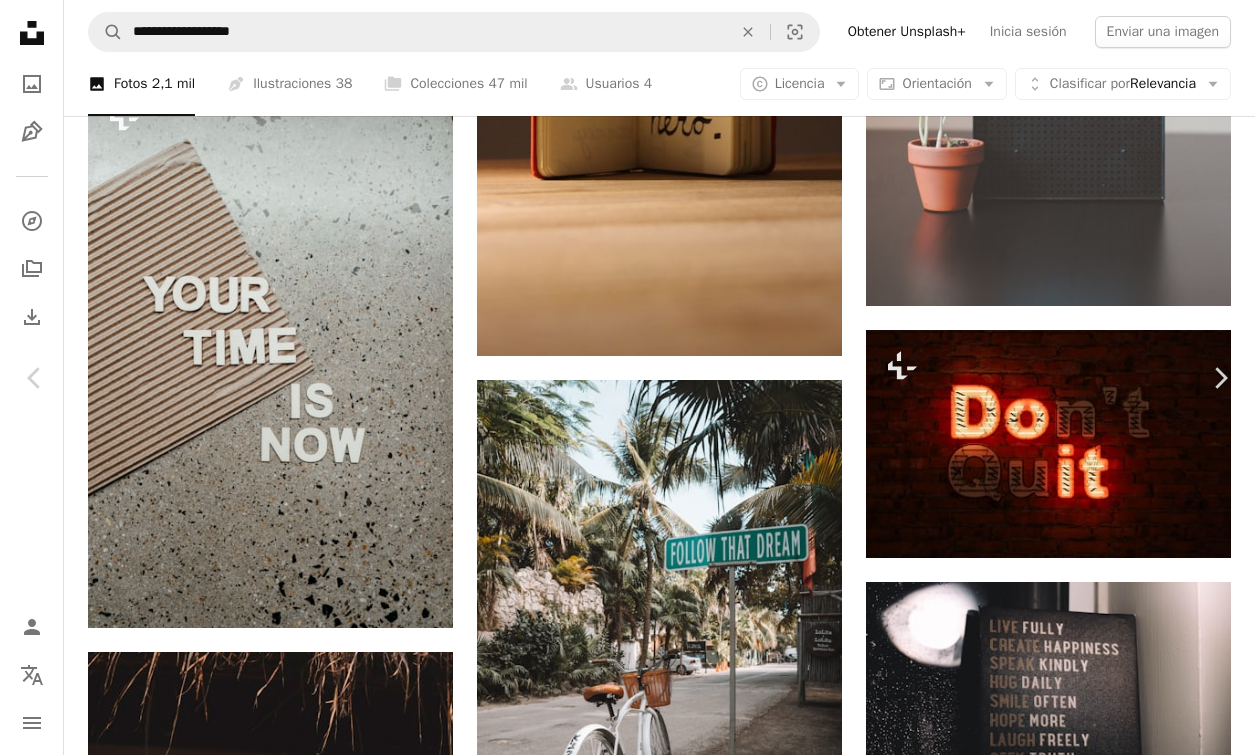 click on "A lock Descargar" at bounding box center [1093, 5062] 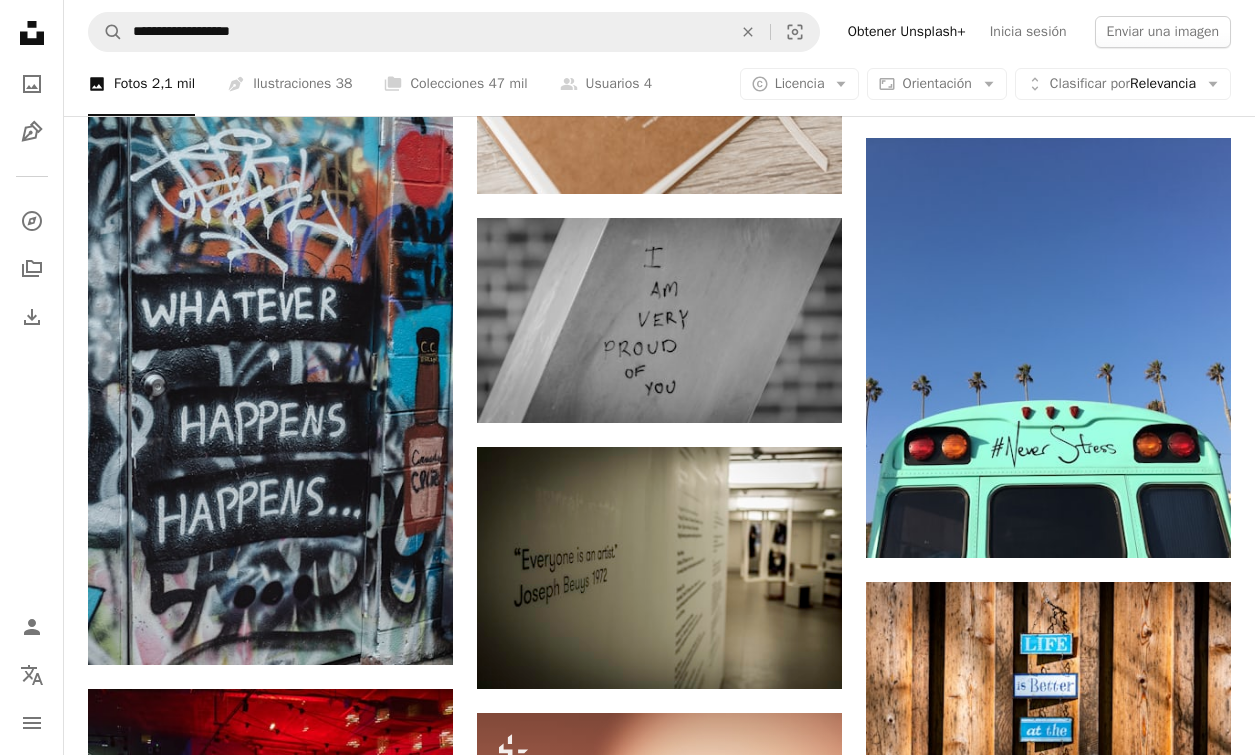 scroll, scrollTop: 3947, scrollLeft: 0, axis: vertical 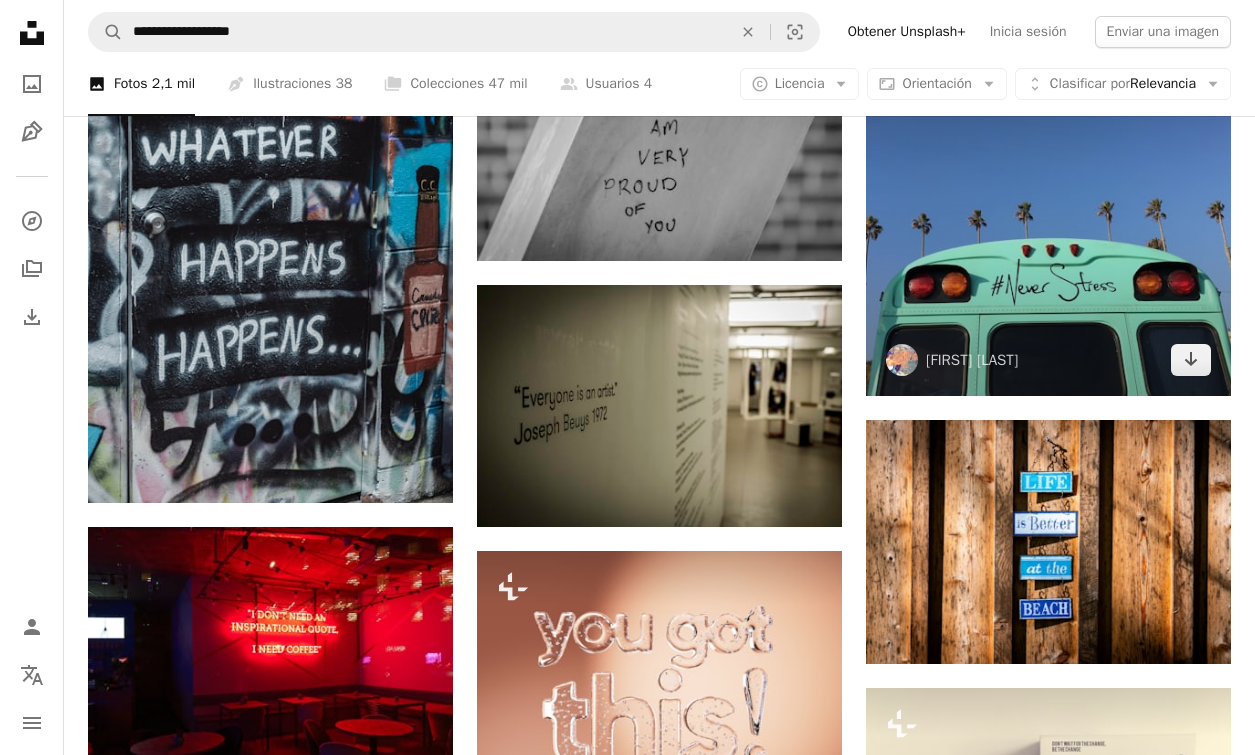 click at bounding box center (1048, 186) 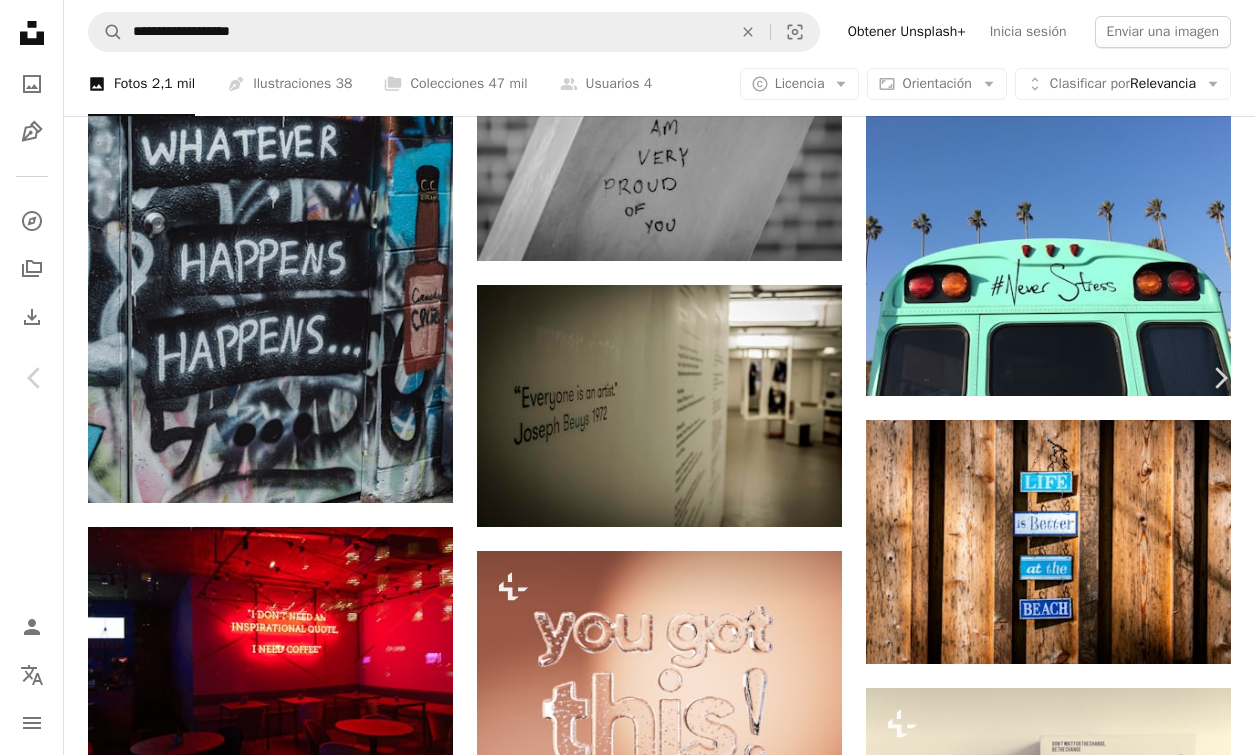 type 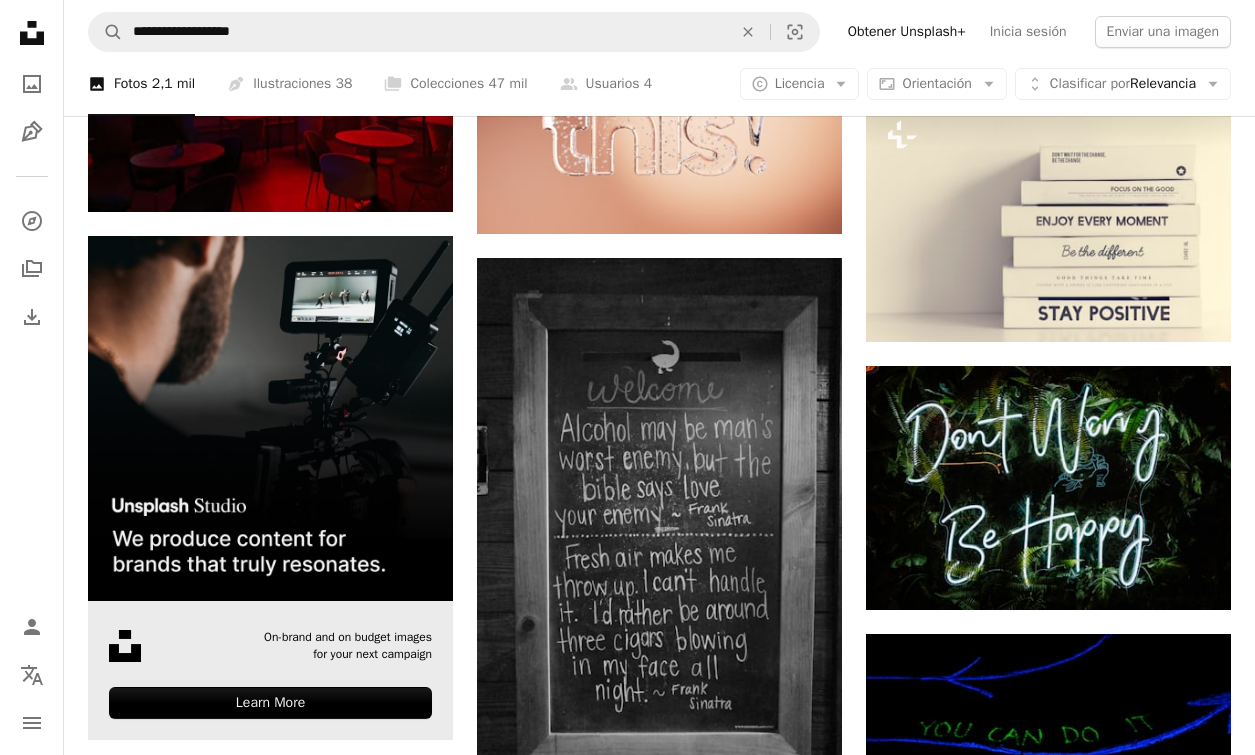 scroll, scrollTop: 4557, scrollLeft: 0, axis: vertical 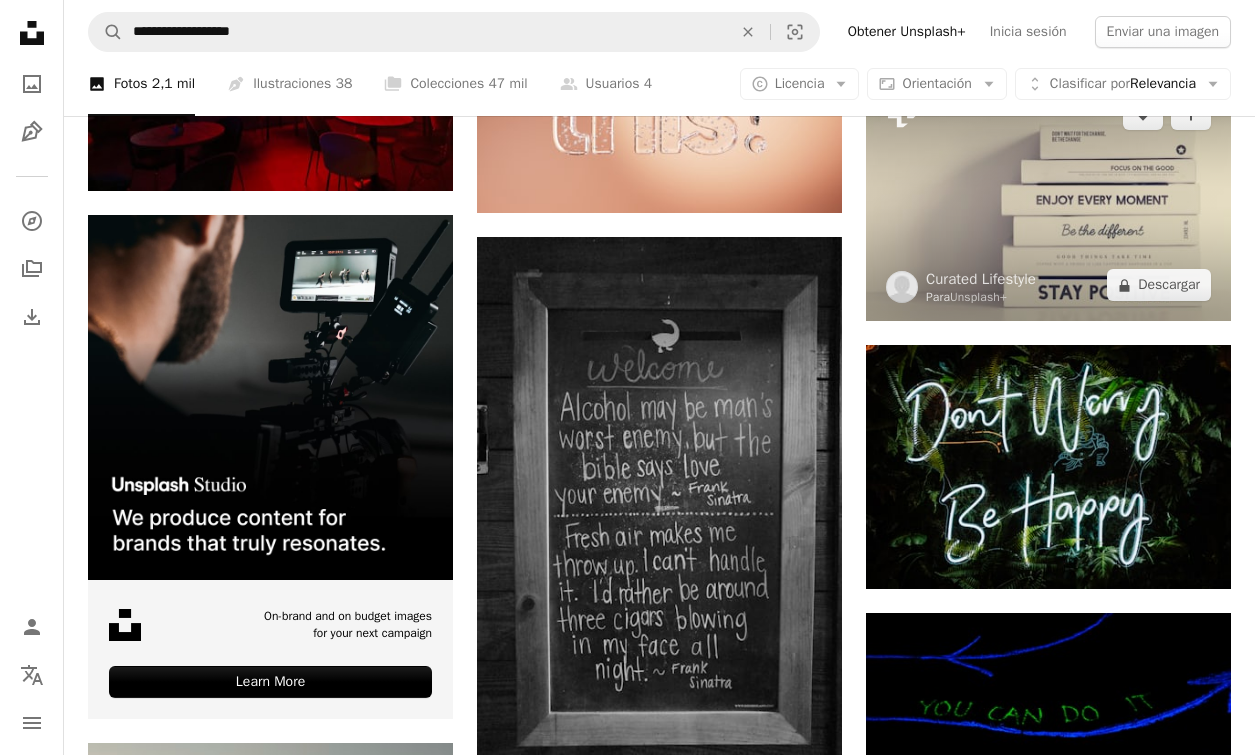 click at bounding box center [1048, 200] 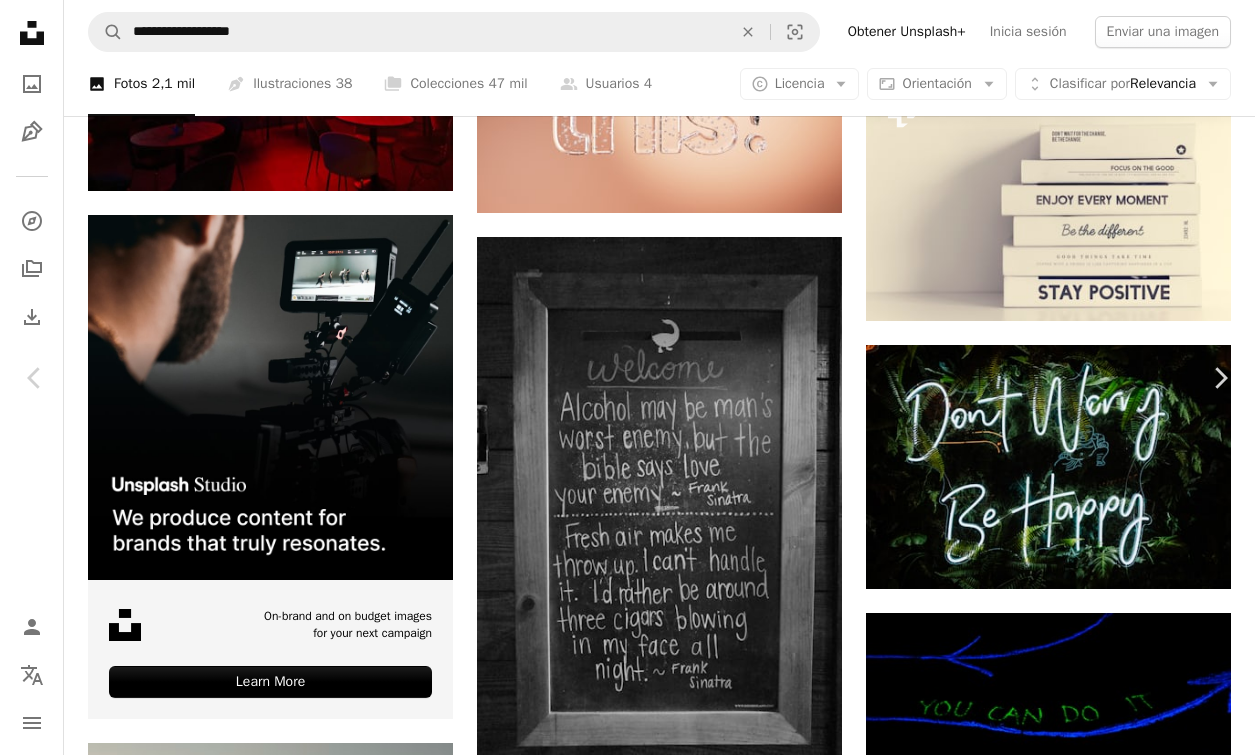 click on "An X shape" at bounding box center (20, 20) 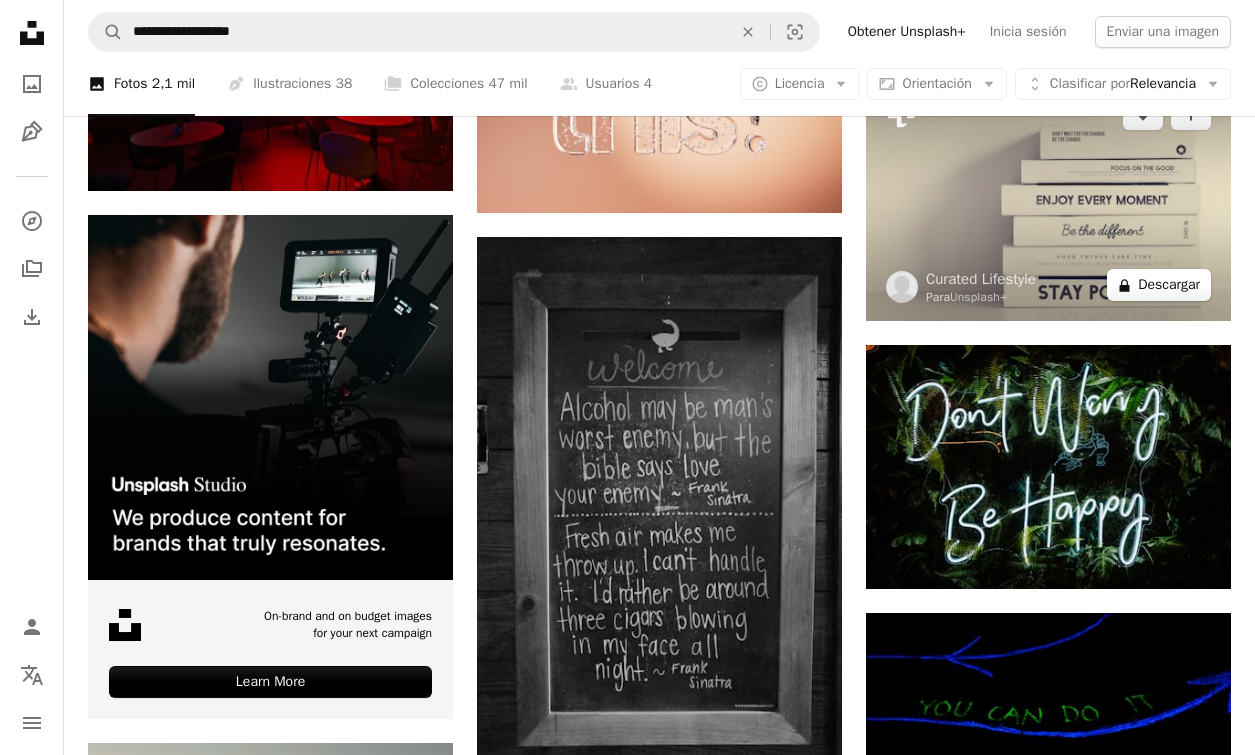 click on "A lock Descargar" at bounding box center [1159, 285] 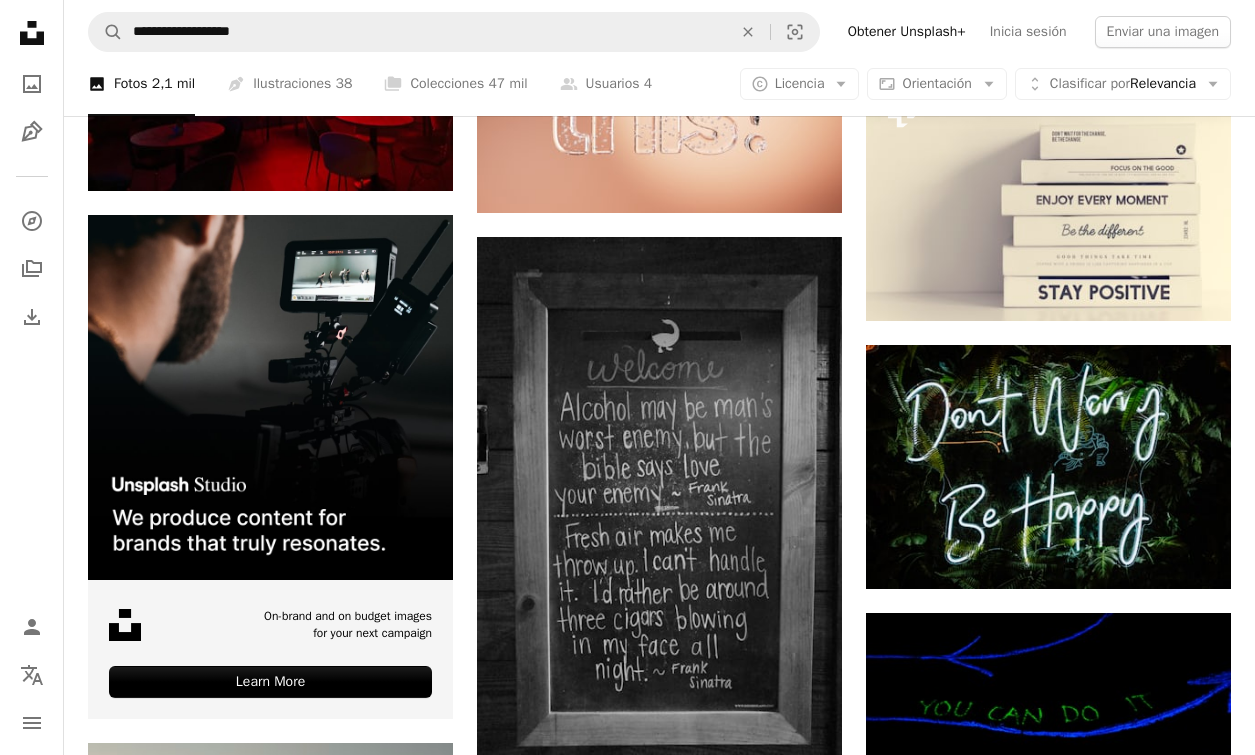 drag, startPoint x: 322, startPoint y: 457, endPoint x: 1022, endPoint y: 213, distance: 741.30695 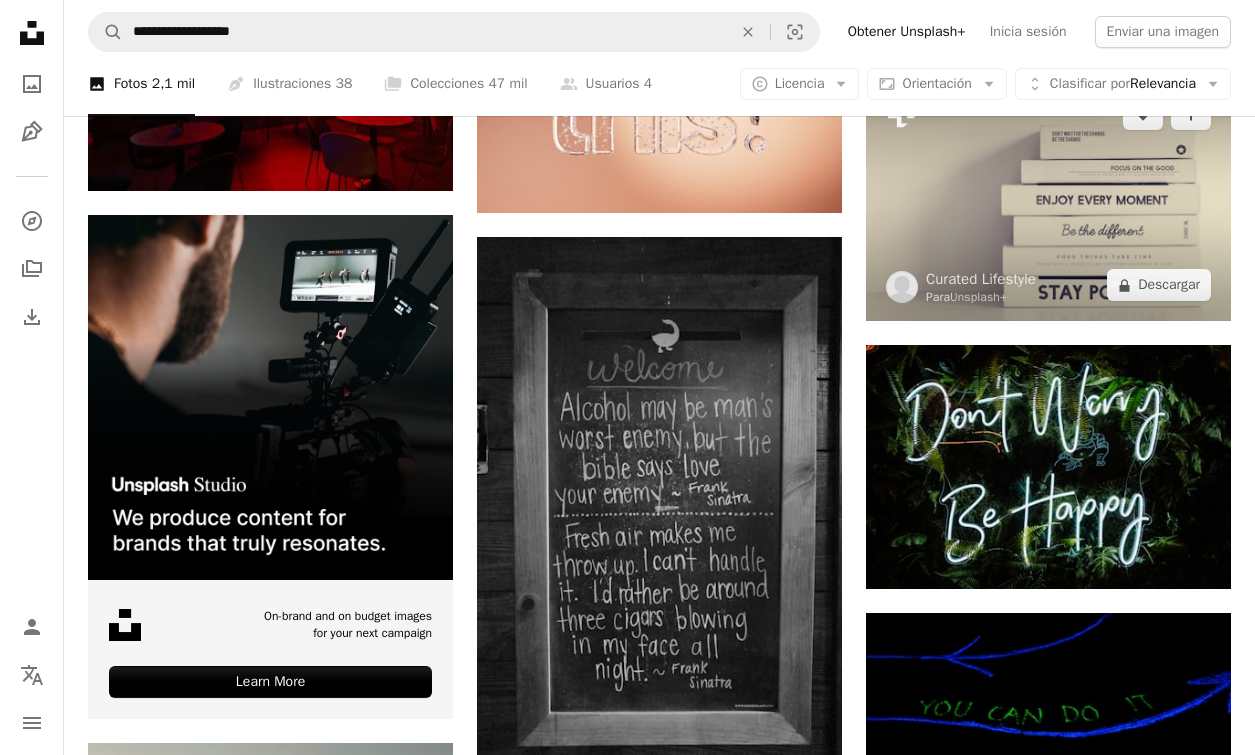 click on "An X shape Imágenes premium, listas para usar. Obtén acceso ilimitado. A plus sign Contenido solo para miembros añadido mensualmente A plus sign Descargas ilimitadas libres de derechos A plus sign Ilustraciones  Nuevo A plus sign Protecciones legales mejoradas anualmente 66 %  de descuento mensualmente 12 $   4 $ USD al mes * Obtener  Unsplash+ *Cuando se paga anualmente, se factura por adelantado  48 $ Más los impuestos aplicables. Se renueva automáticamente. Cancela cuando quieras." at bounding box center [627, 3108] 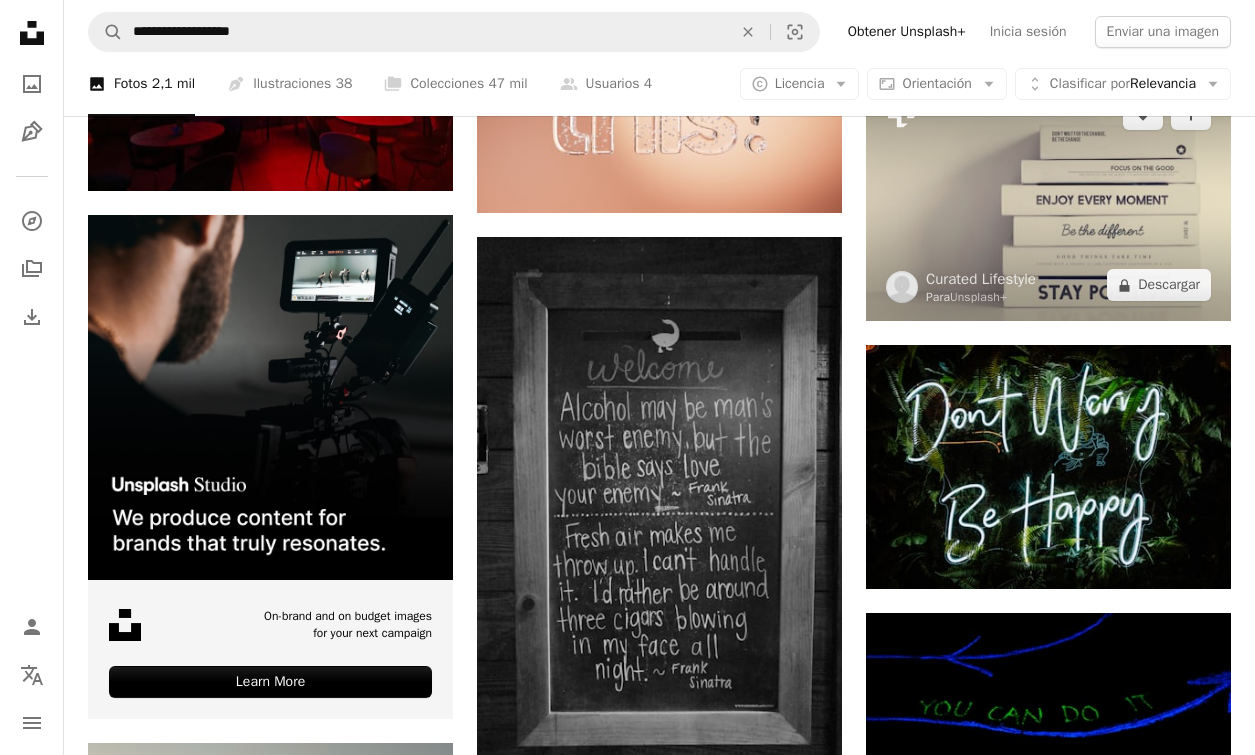 click at bounding box center (1048, 200) 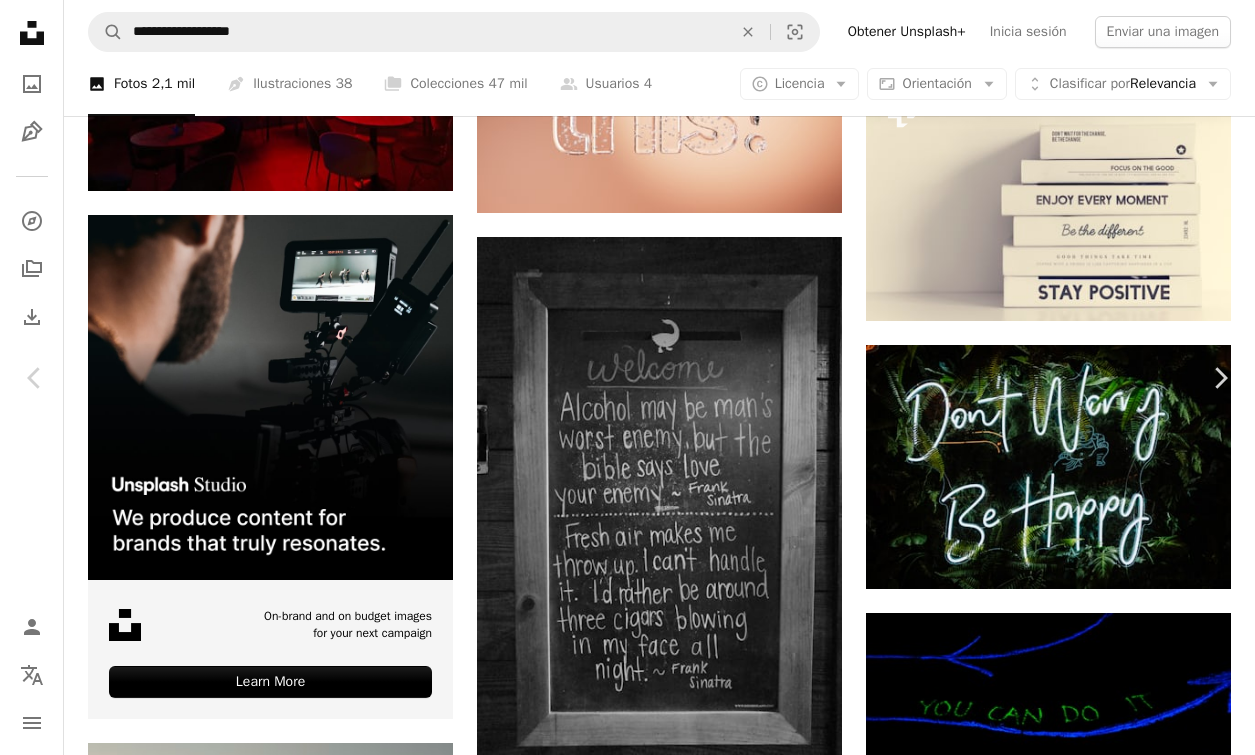 click on "A lock Descargar" at bounding box center [1093, 2778] 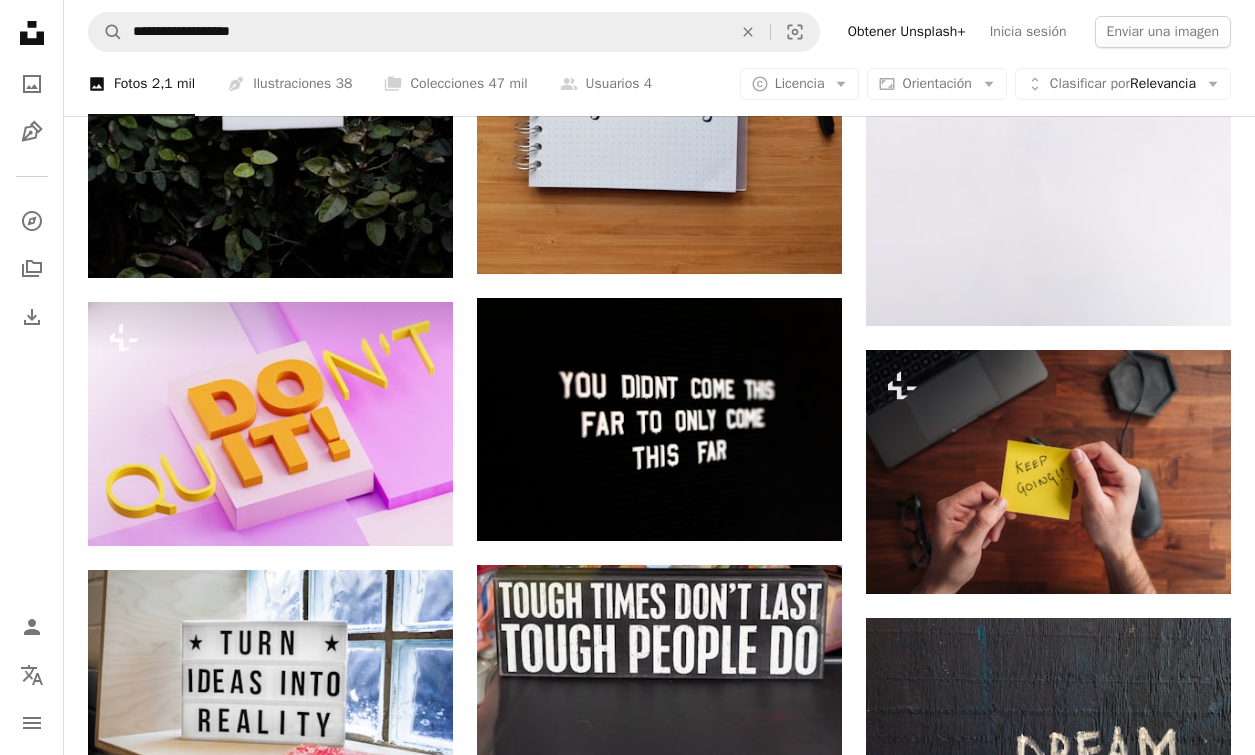 scroll, scrollTop: 0, scrollLeft: 0, axis: both 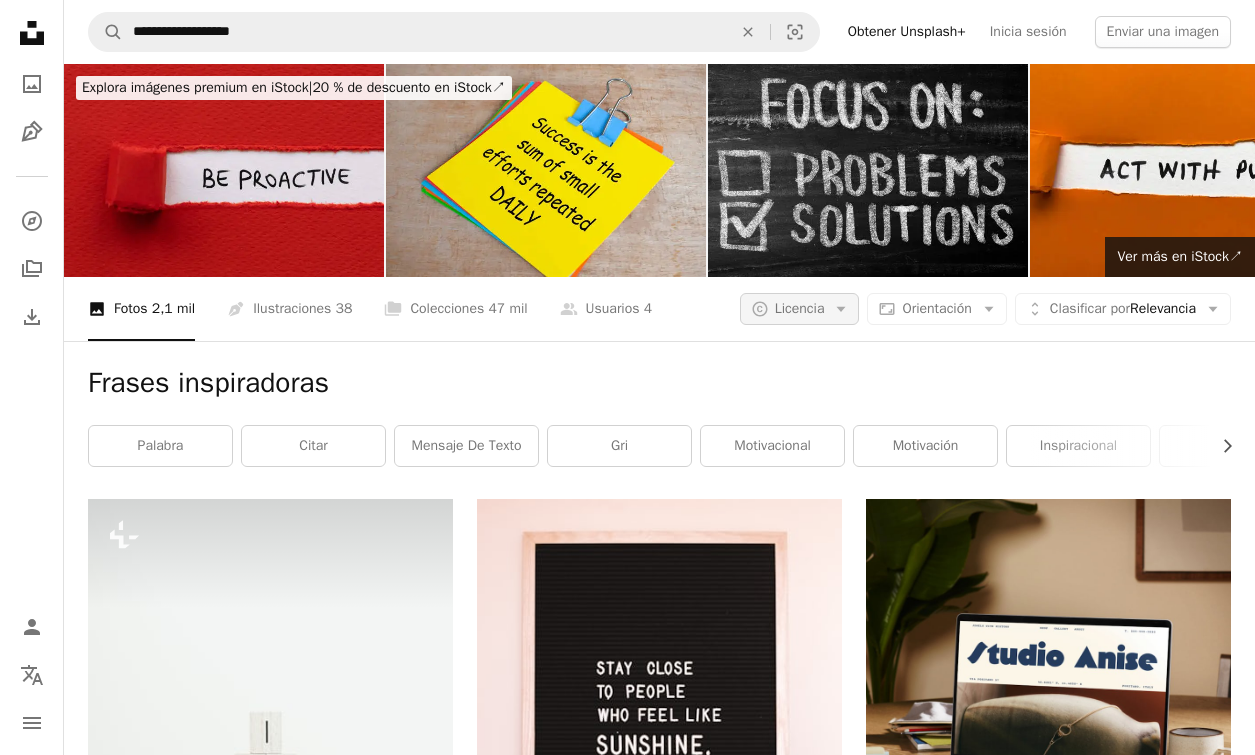 click on "A copyright icon © Licencia Arrow down" at bounding box center (800, 309) 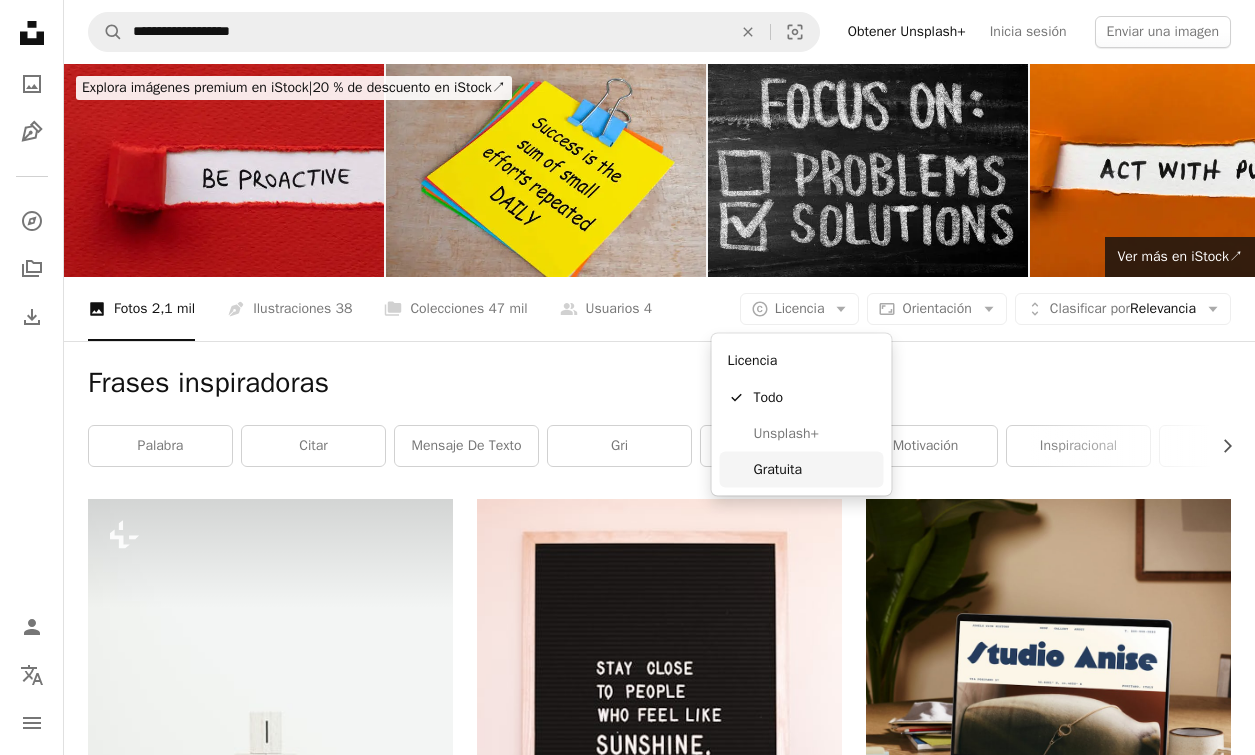click on "Gratuita" at bounding box center [815, 469] 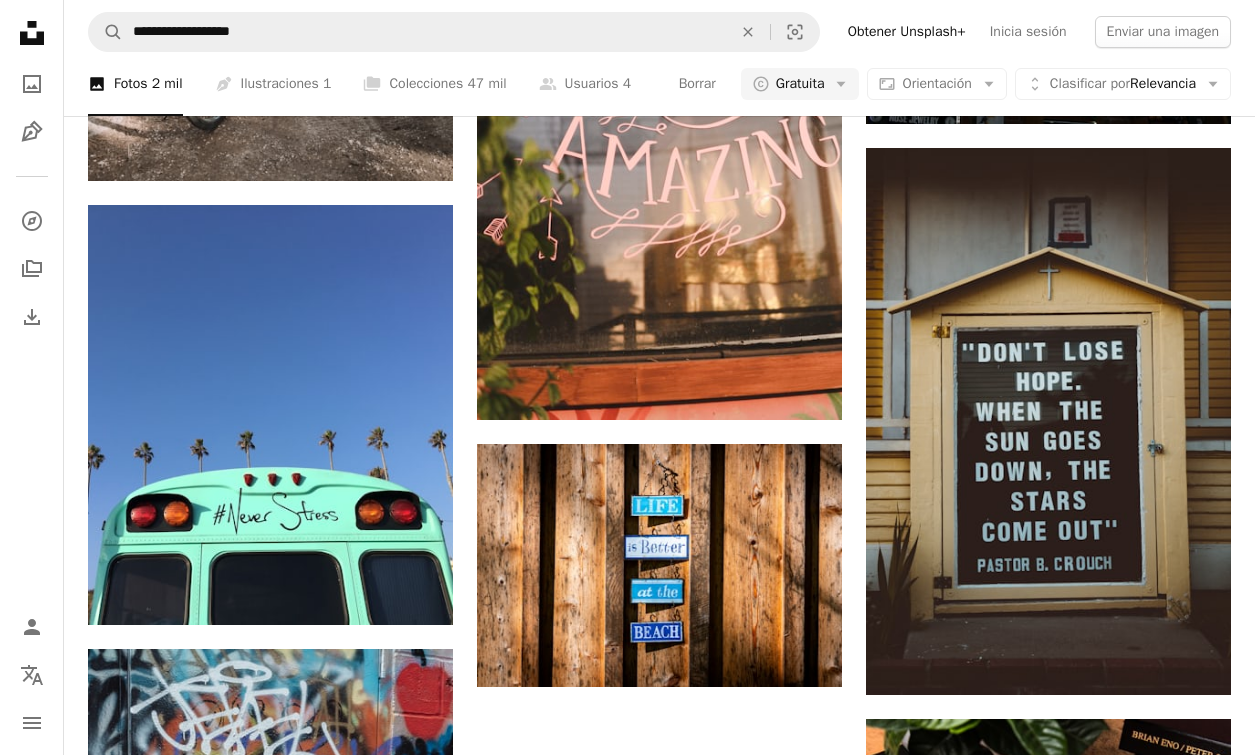 scroll, scrollTop: 2398, scrollLeft: 0, axis: vertical 